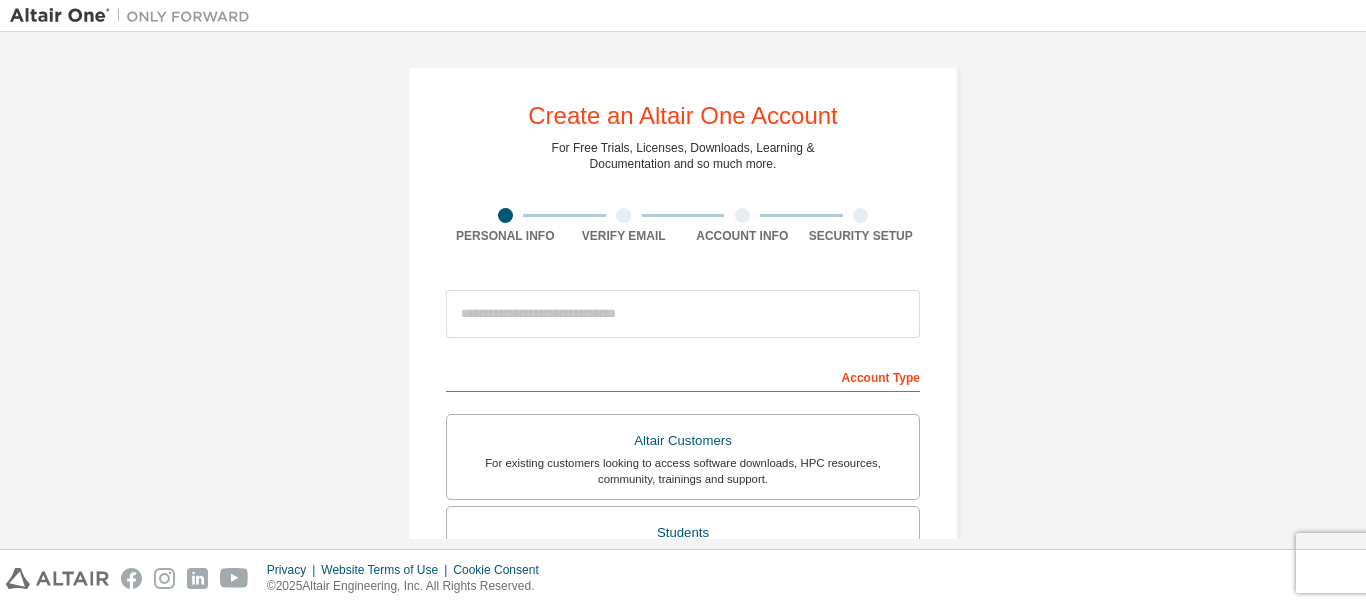 scroll, scrollTop: 0, scrollLeft: 0, axis: both 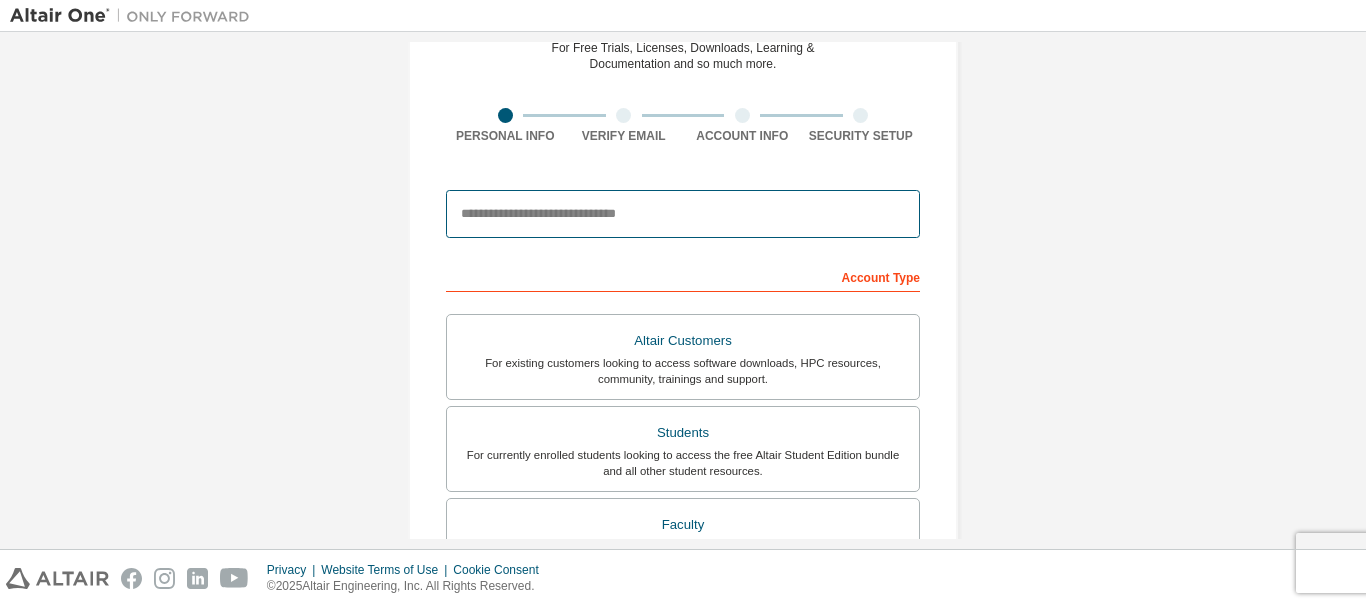 click at bounding box center (683, 214) 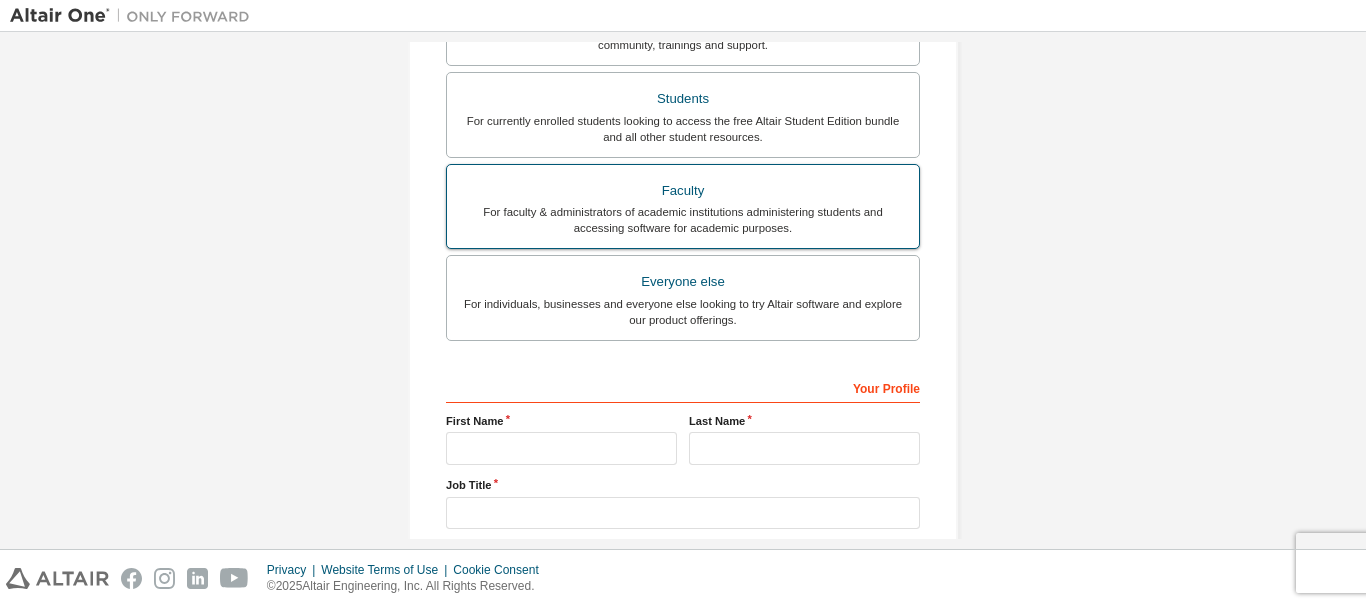 scroll, scrollTop: 500, scrollLeft: 0, axis: vertical 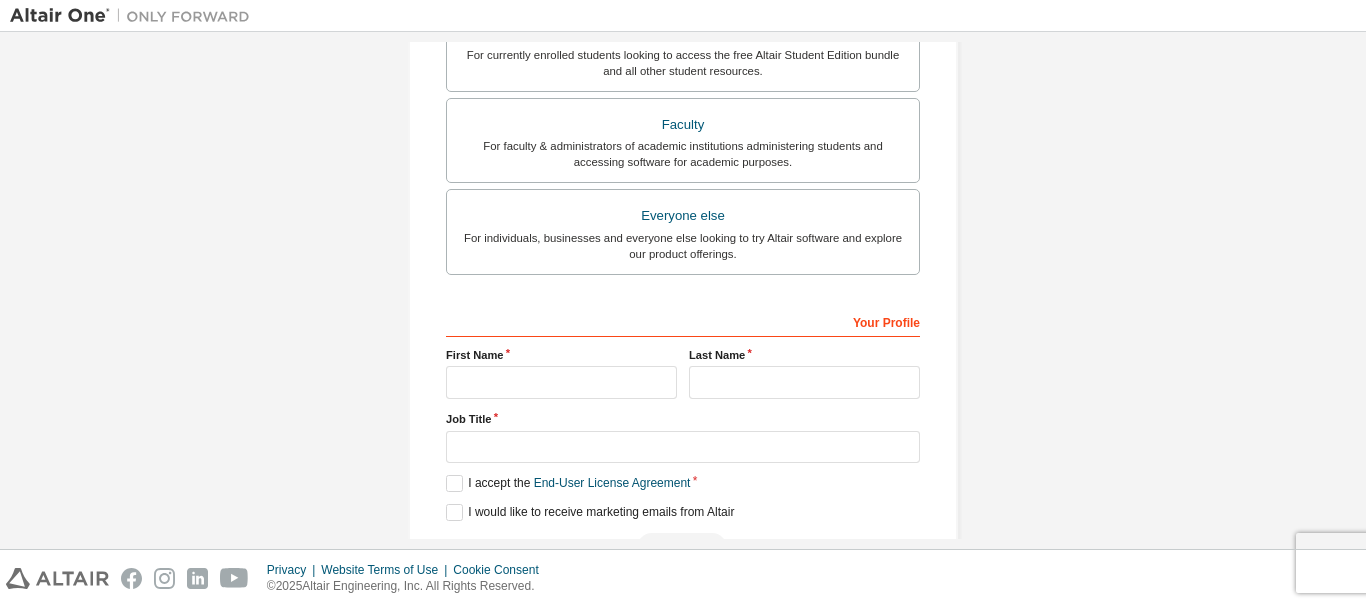 type on "**********" 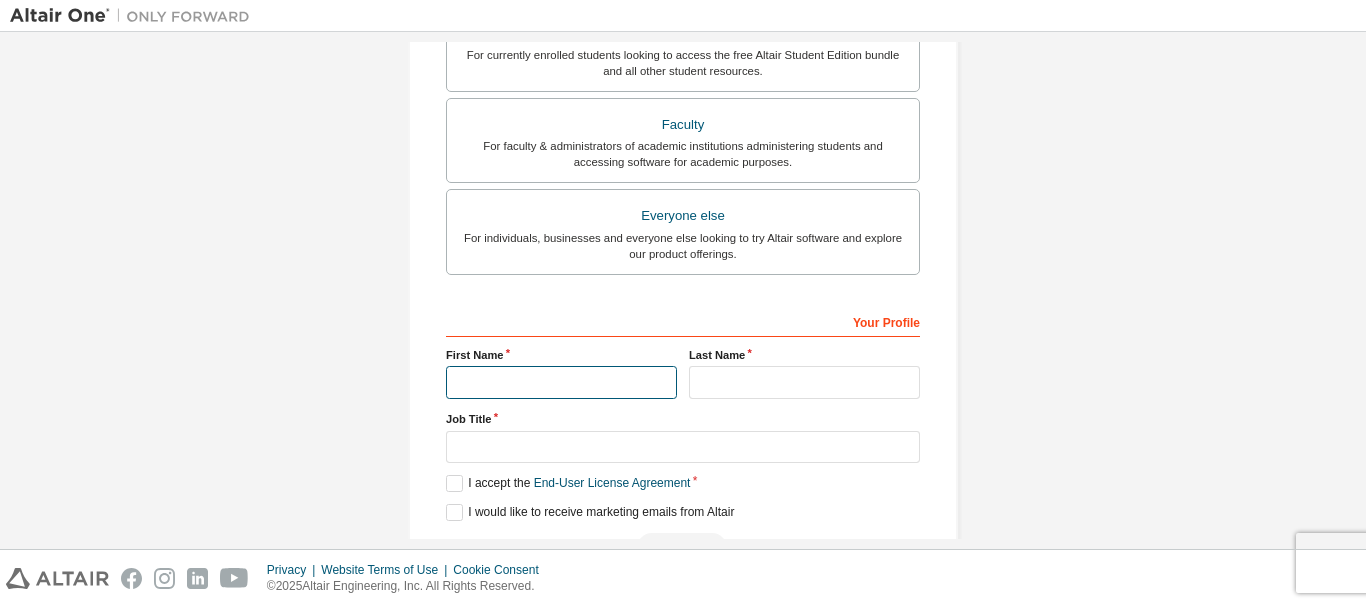 click at bounding box center [561, 382] 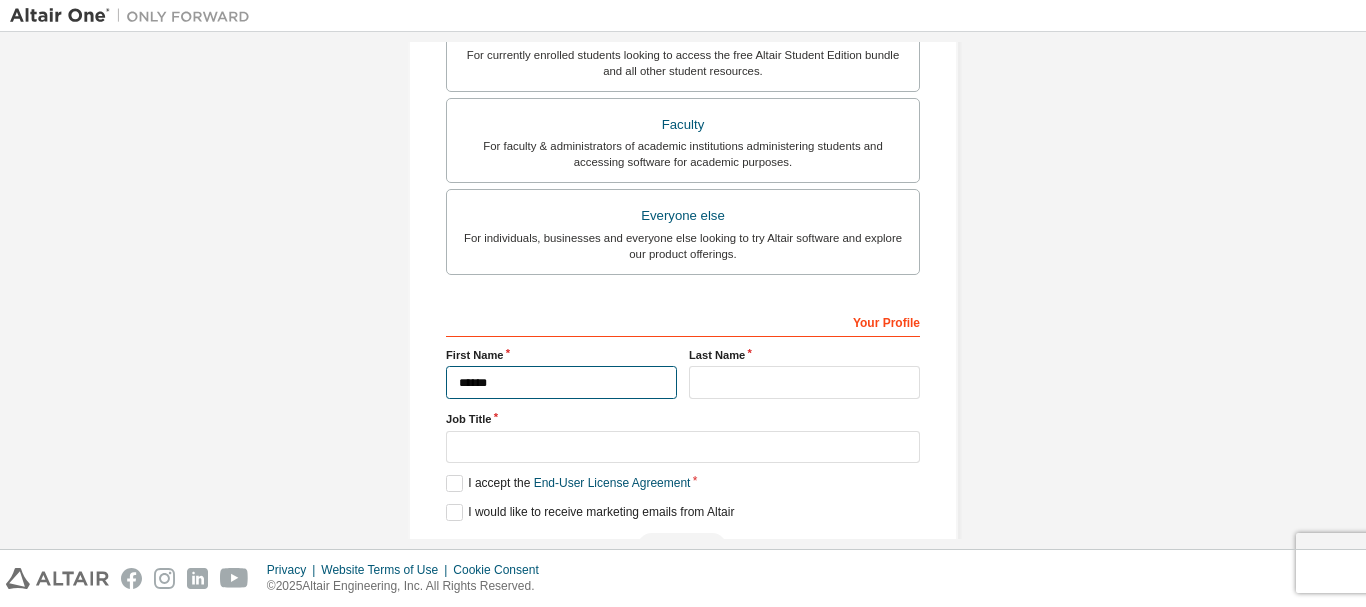 type on "*****" 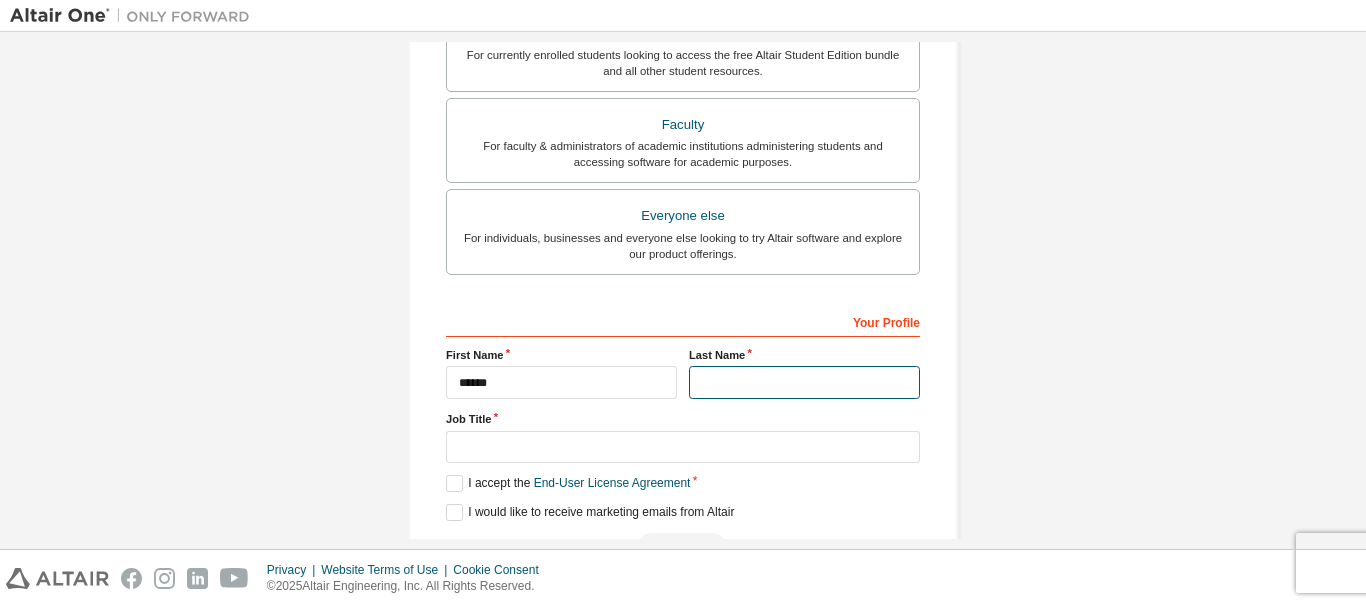 click at bounding box center [804, 382] 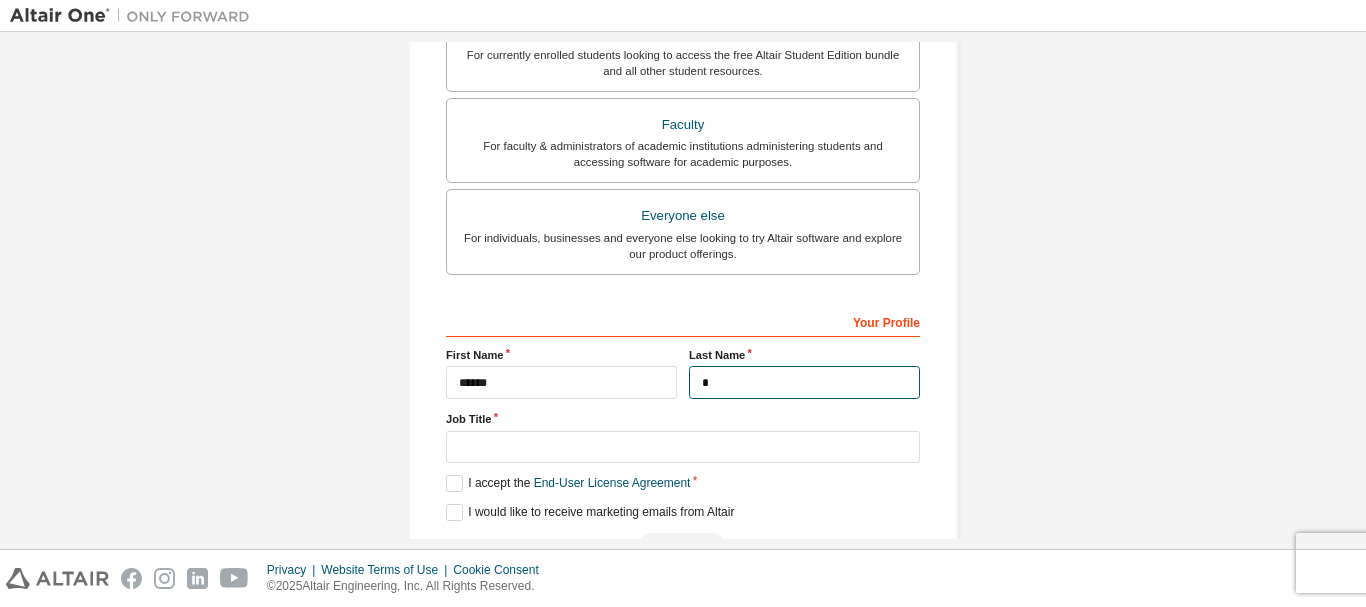 type on "**********" 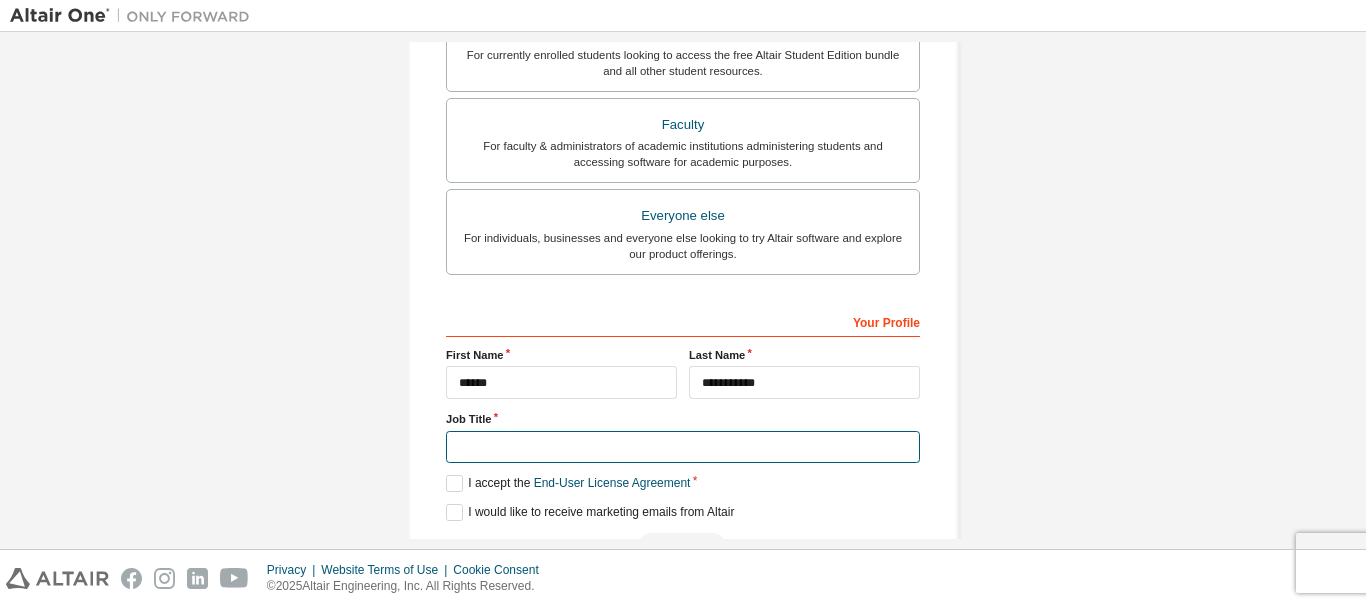drag, startPoint x: 685, startPoint y: 433, endPoint x: 685, endPoint y: 449, distance: 16 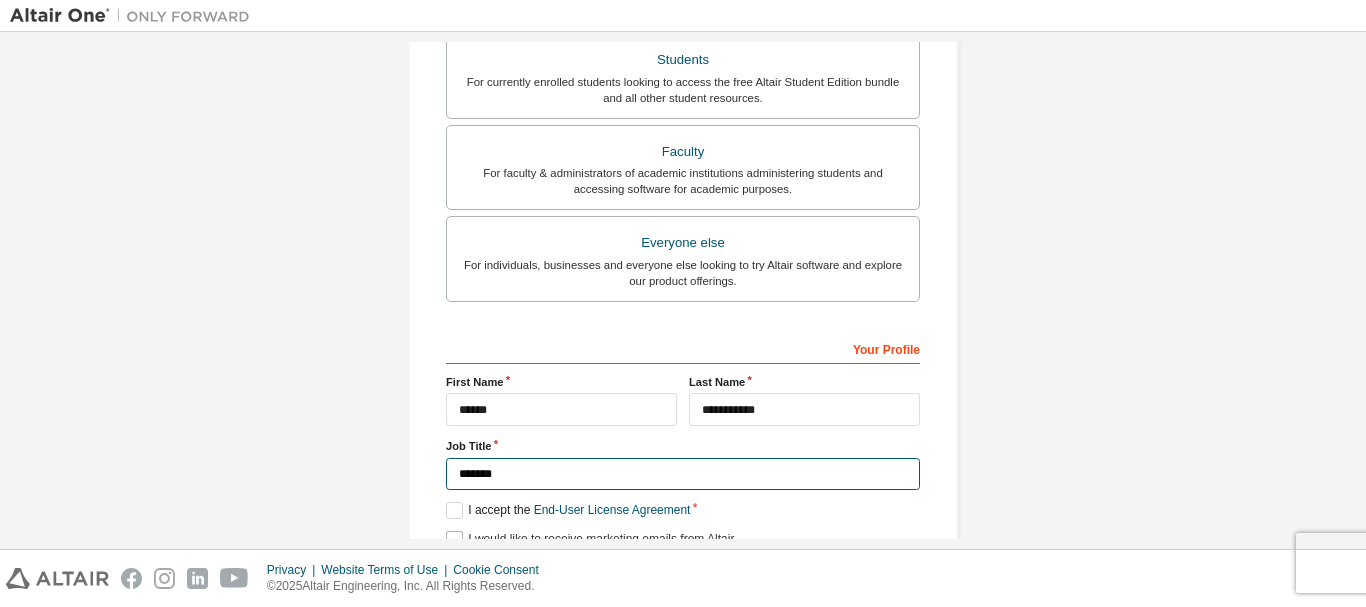 scroll, scrollTop: 562, scrollLeft: 0, axis: vertical 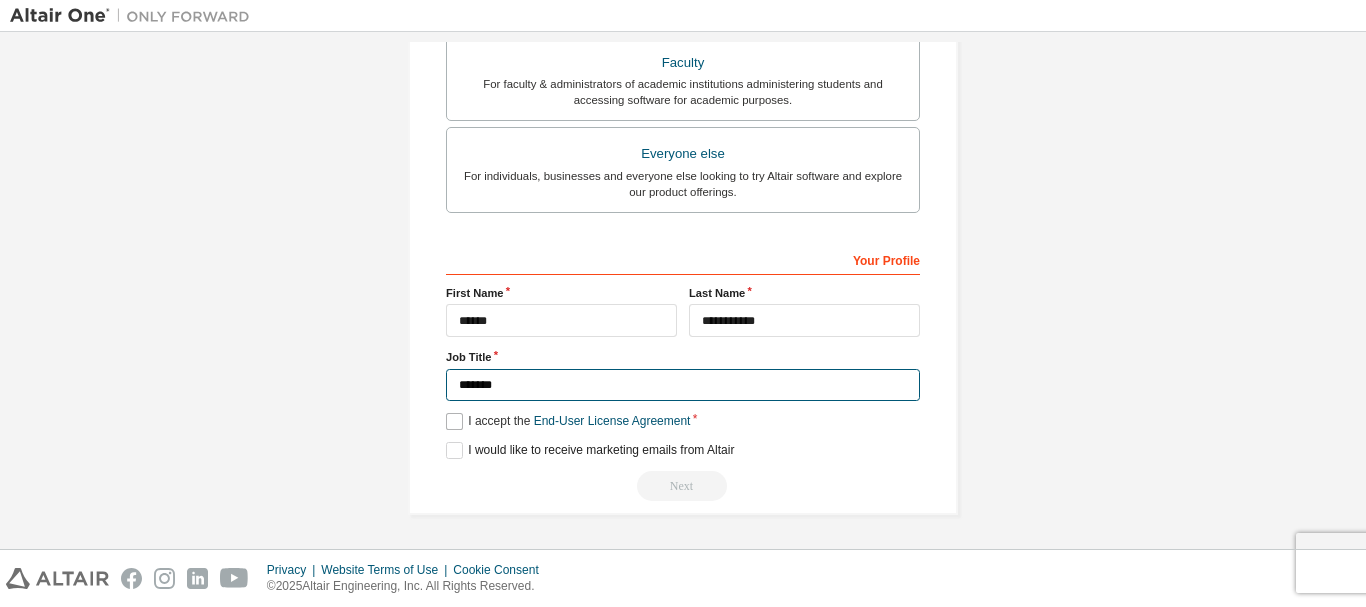 type on "*******" 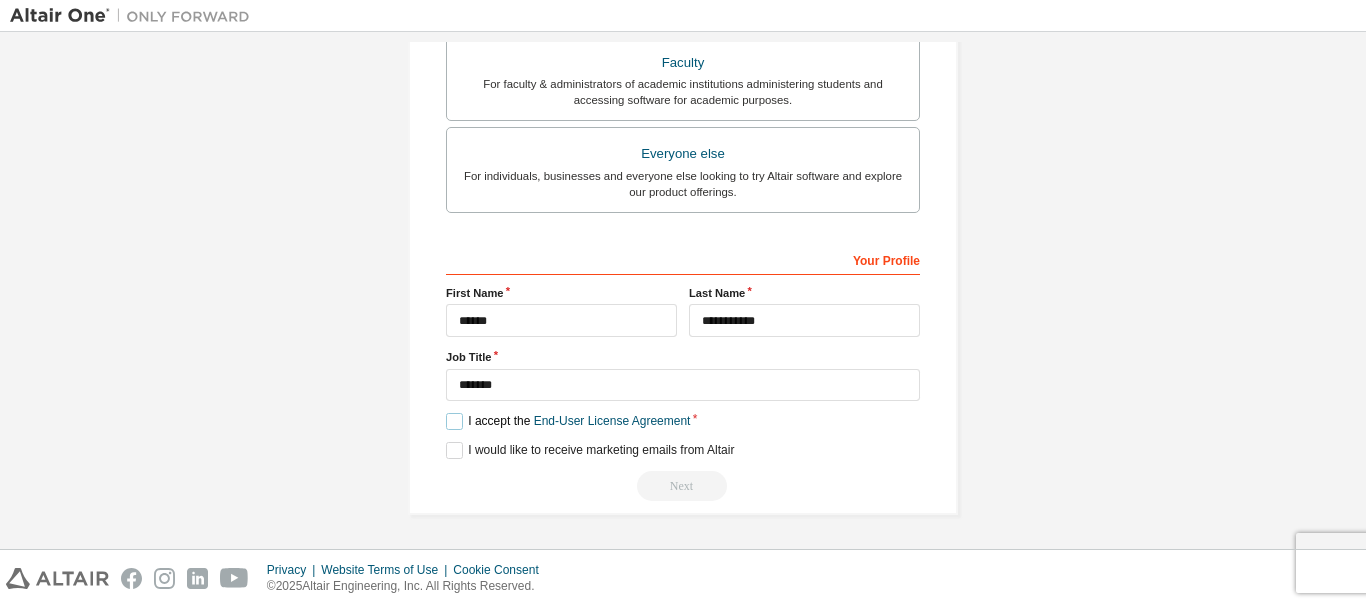 click on "I accept the    End-User License Agreement" at bounding box center [568, 421] 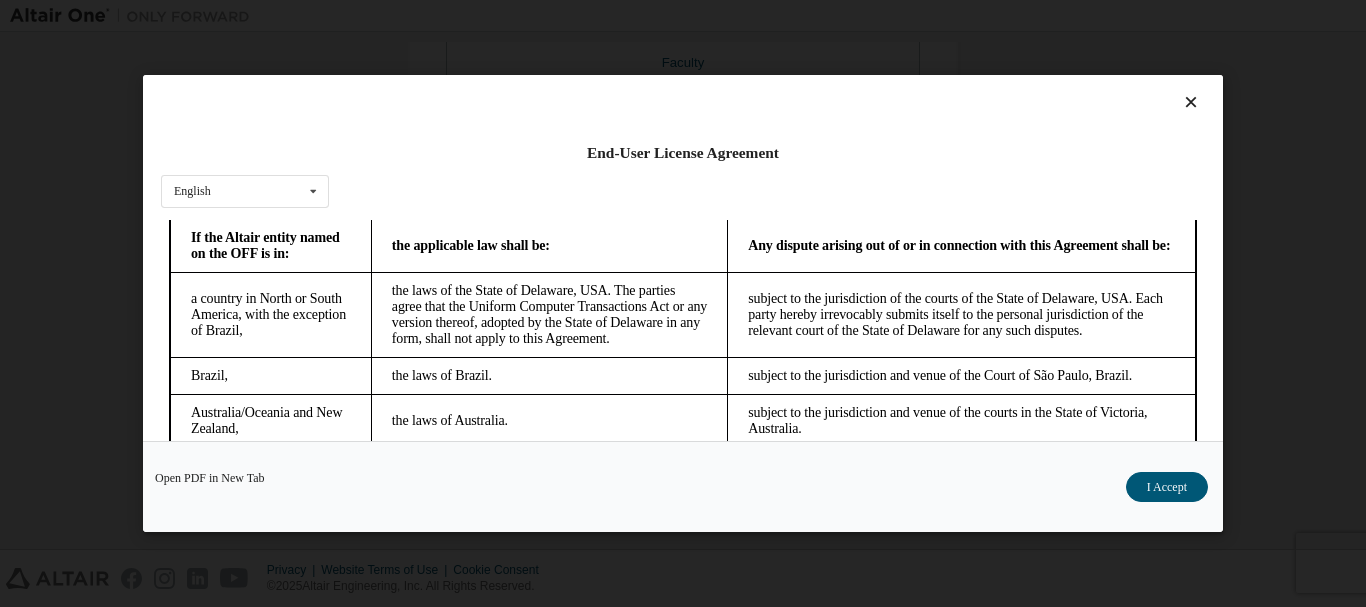 scroll, scrollTop: 5452, scrollLeft: 0, axis: vertical 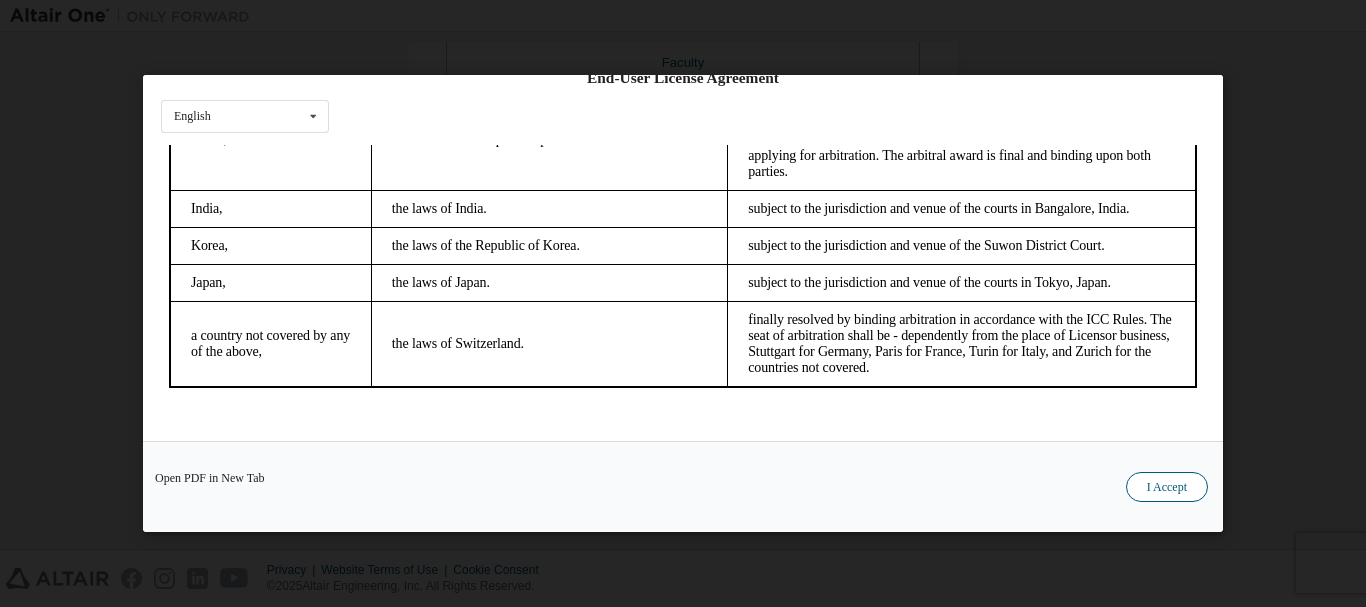 click on "I Accept" at bounding box center (1167, 487) 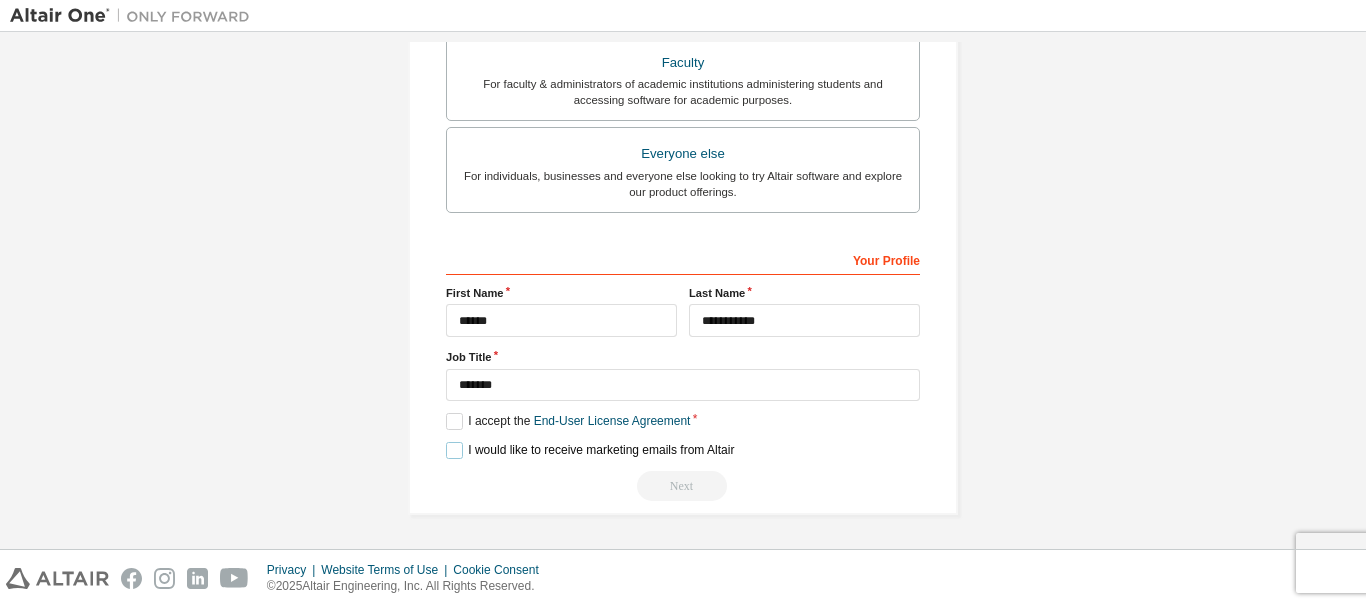 click on "I would like to receive marketing emails from Altair" at bounding box center (590, 450) 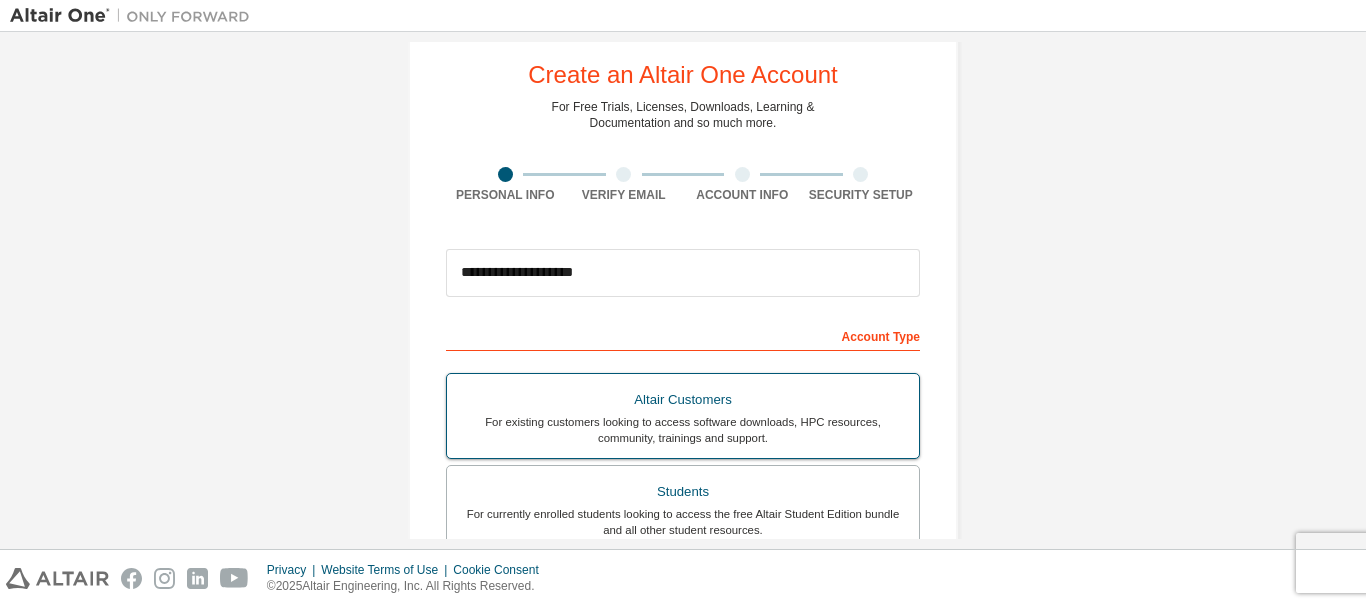 scroll, scrollTop: 0, scrollLeft: 0, axis: both 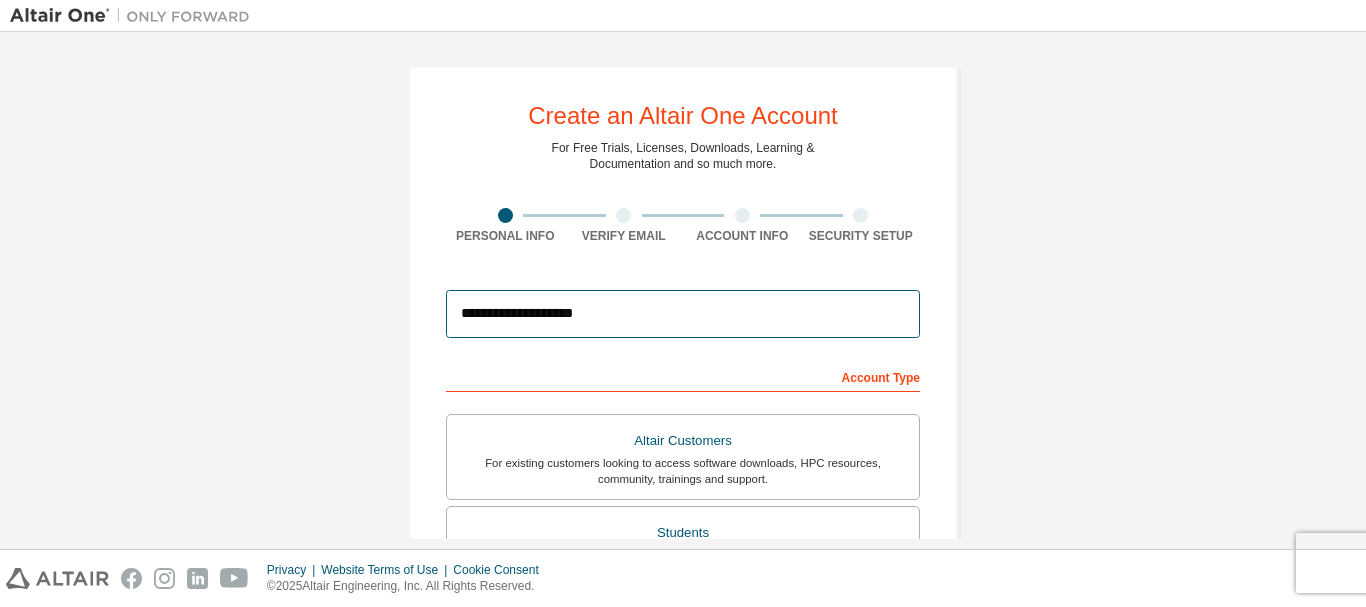 click on "**********" at bounding box center [683, 314] 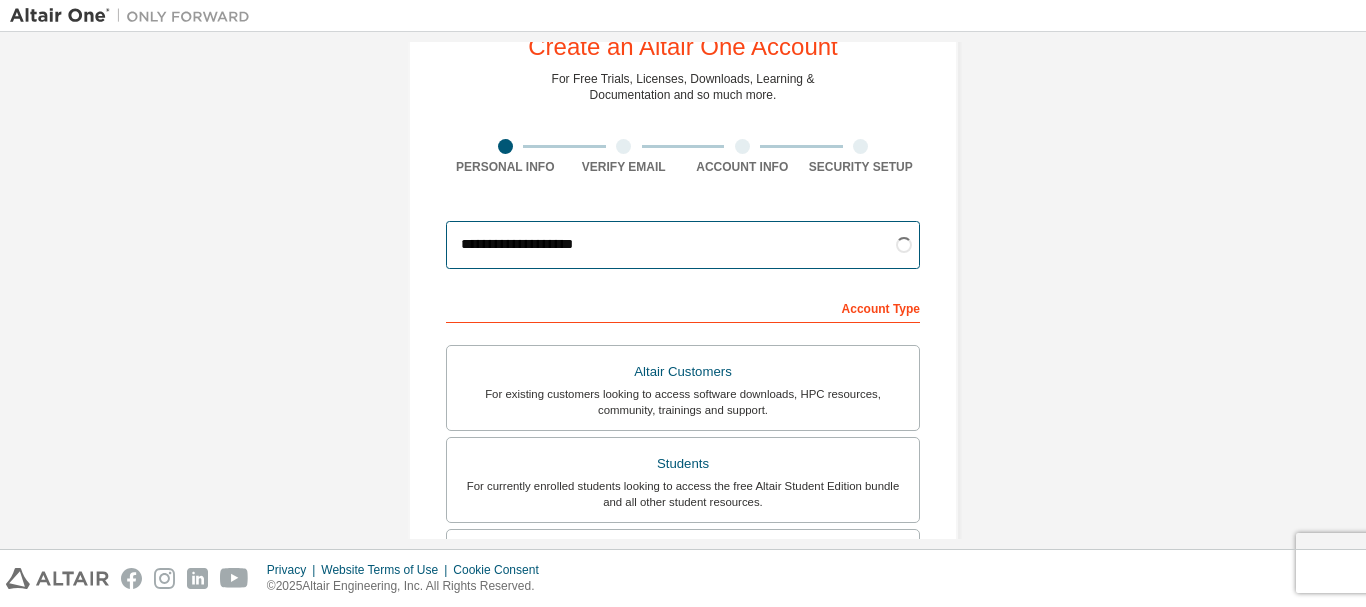 scroll, scrollTop: 100, scrollLeft: 0, axis: vertical 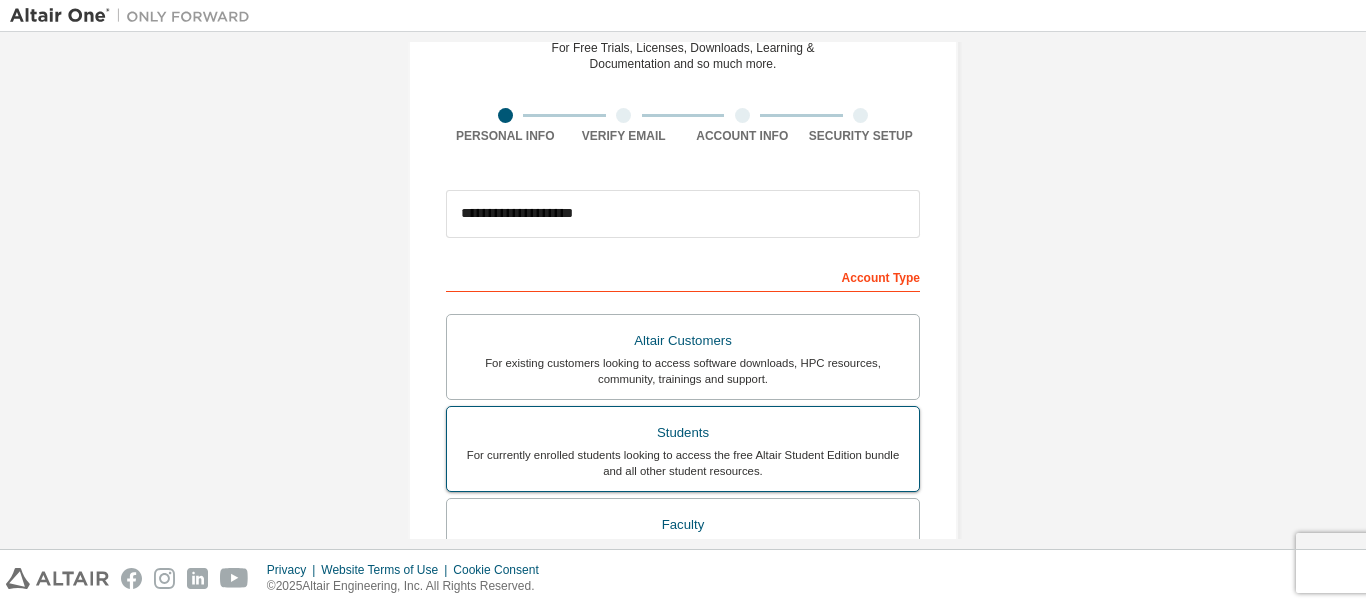 click on "Students" at bounding box center (683, 433) 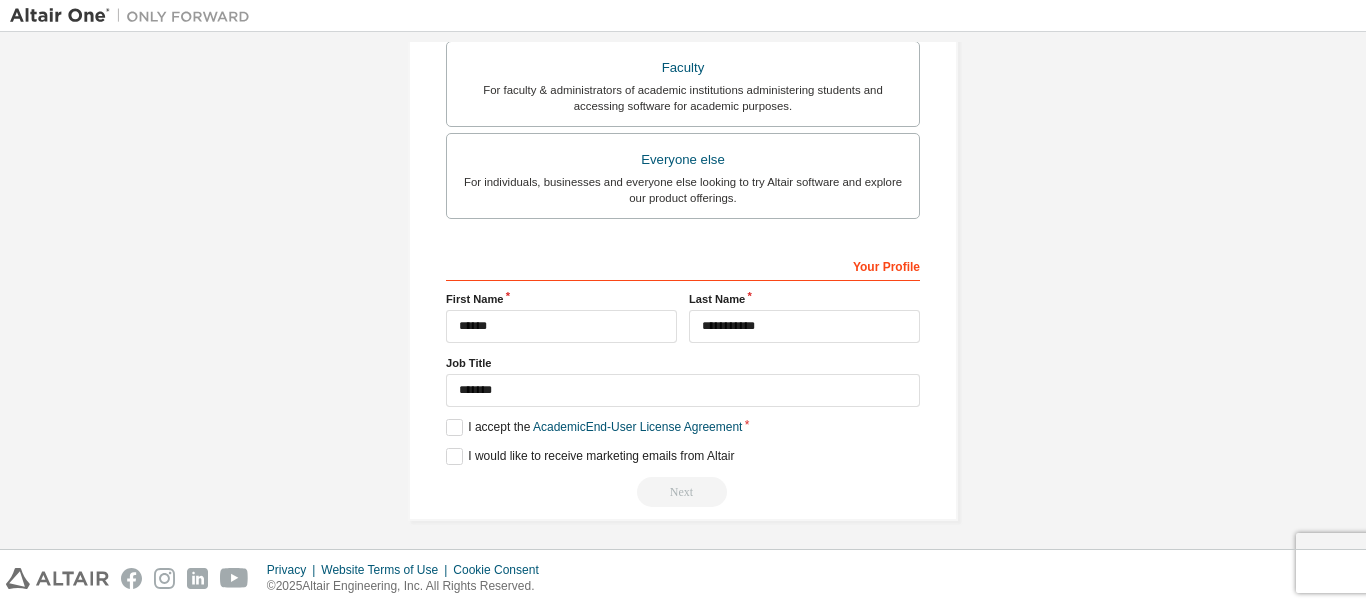 scroll, scrollTop: 614, scrollLeft: 0, axis: vertical 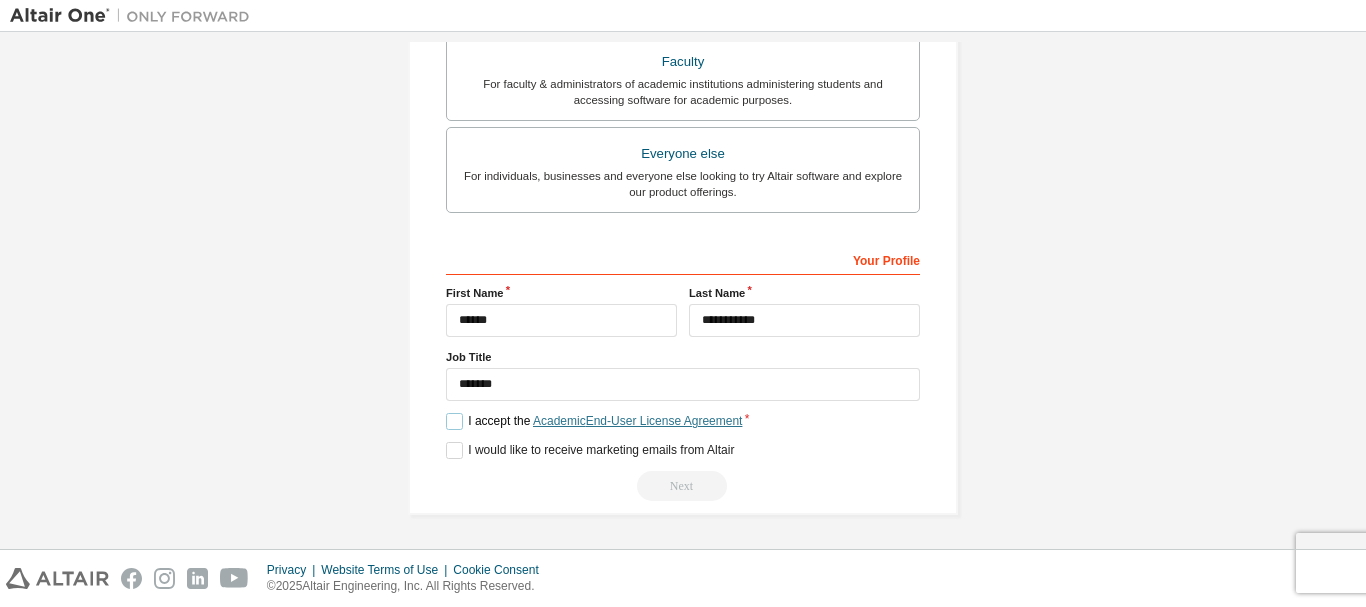 click on "Academic   End-User License Agreement" at bounding box center (637, 421) 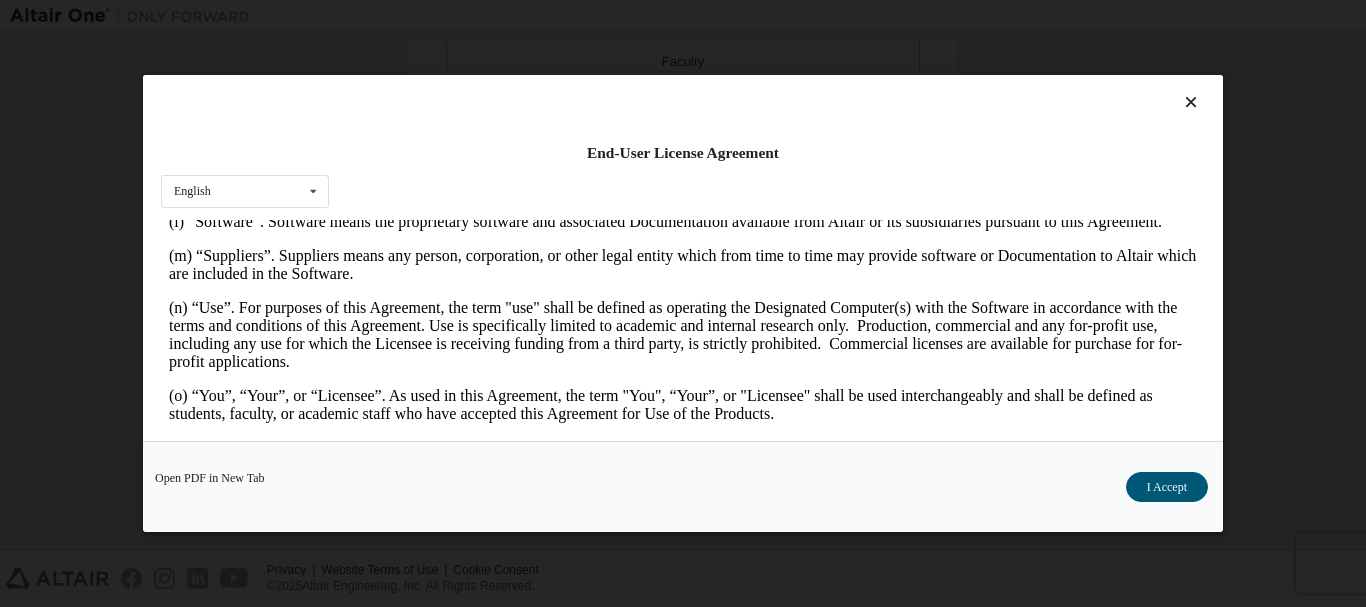 scroll, scrollTop: 1200, scrollLeft: 0, axis: vertical 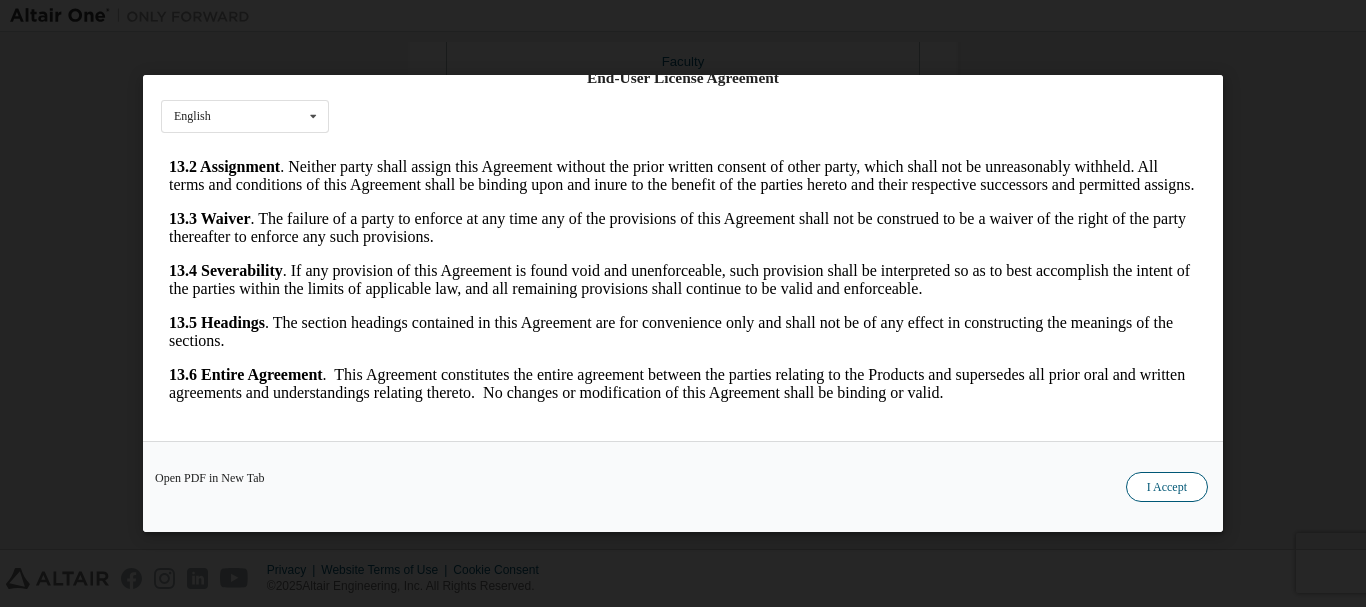 click on "I Accept" at bounding box center (1167, 487) 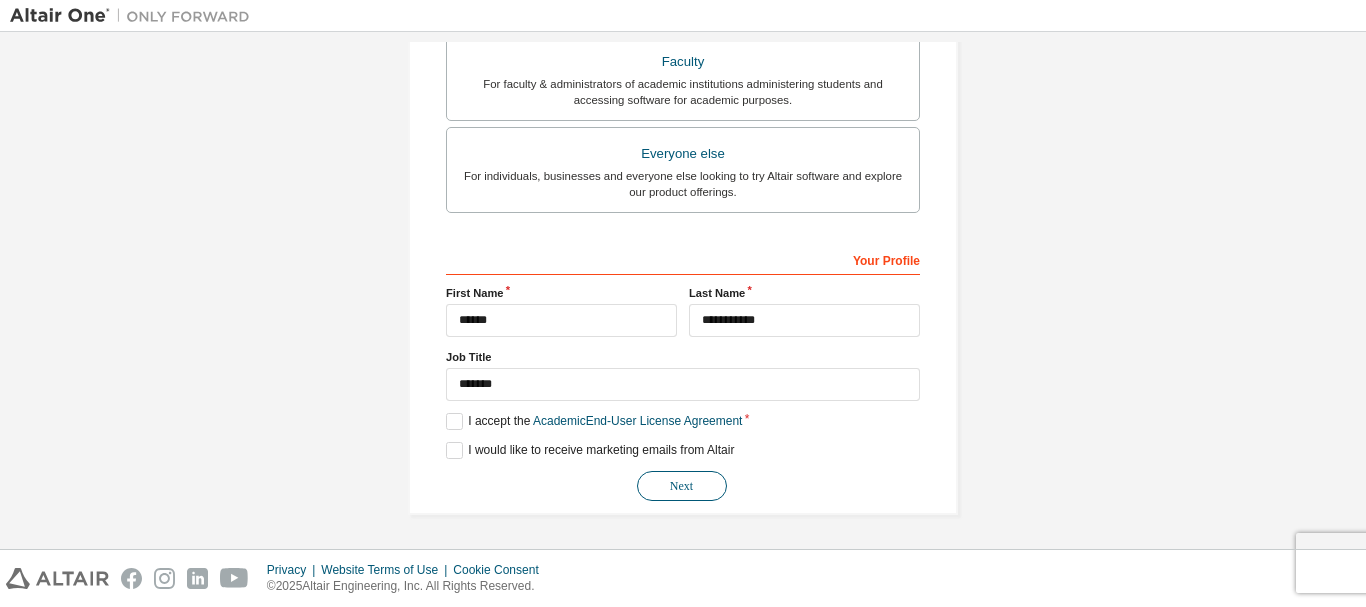 click on "Next" at bounding box center [682, 486] 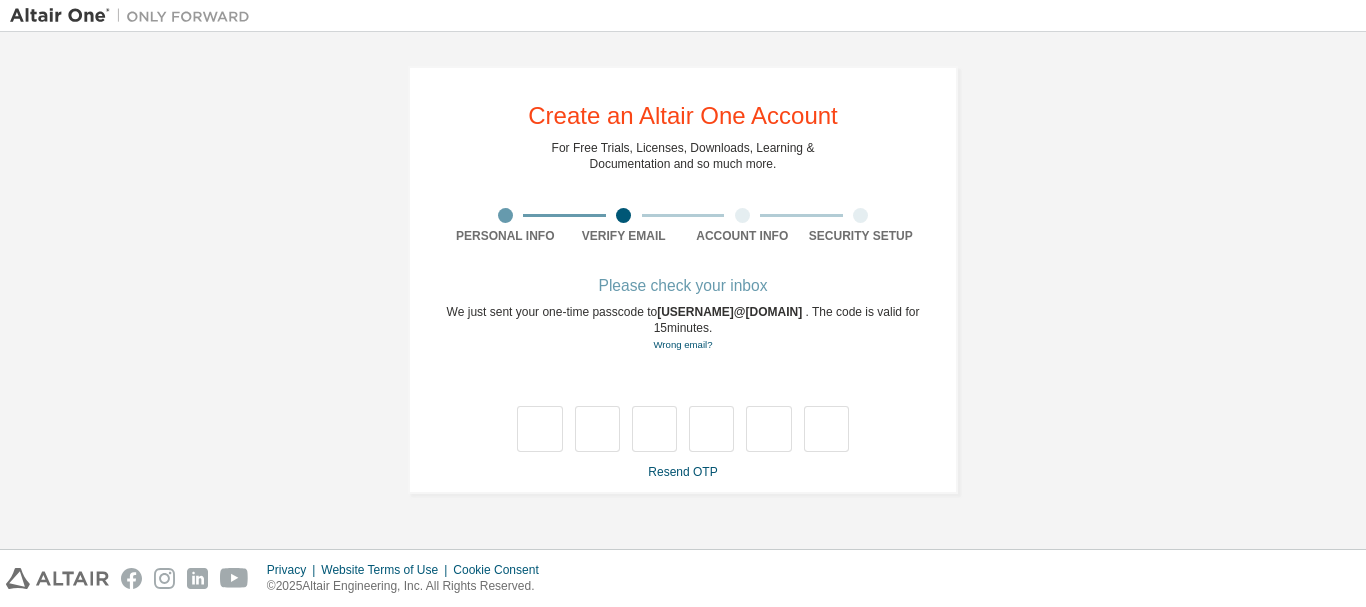 scroll, scrollTop: 0, scrollLeft: 0, axis: both 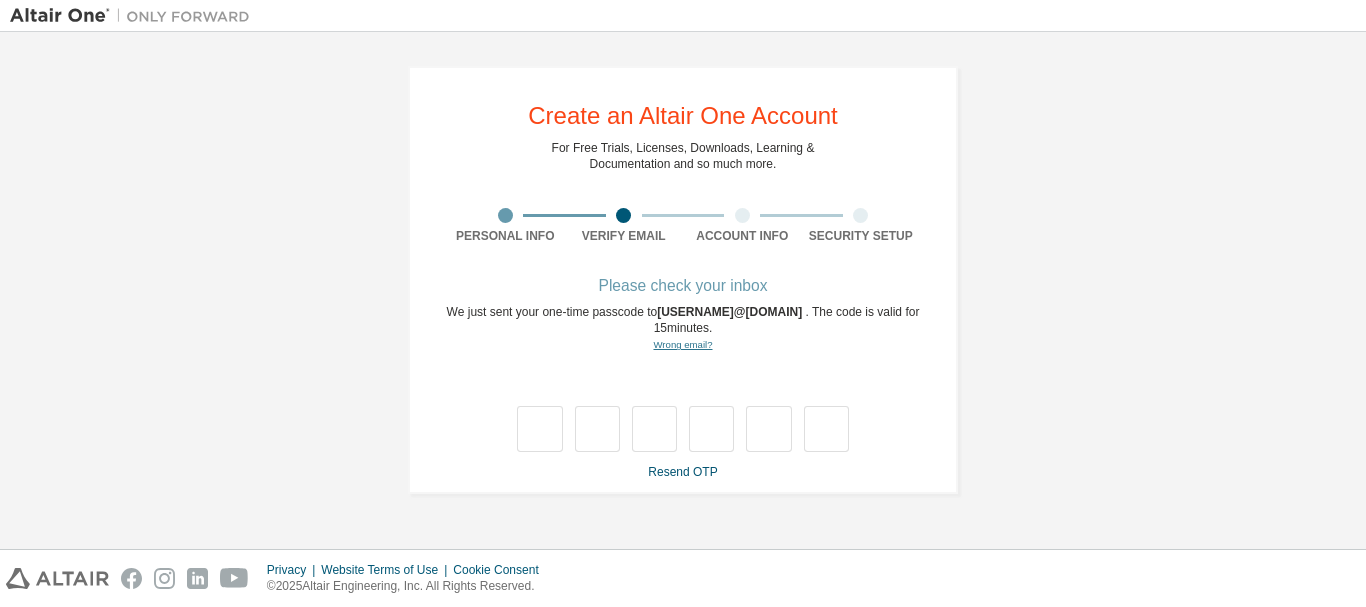 click on "Wrong email?" at bounding box center (682, 344) 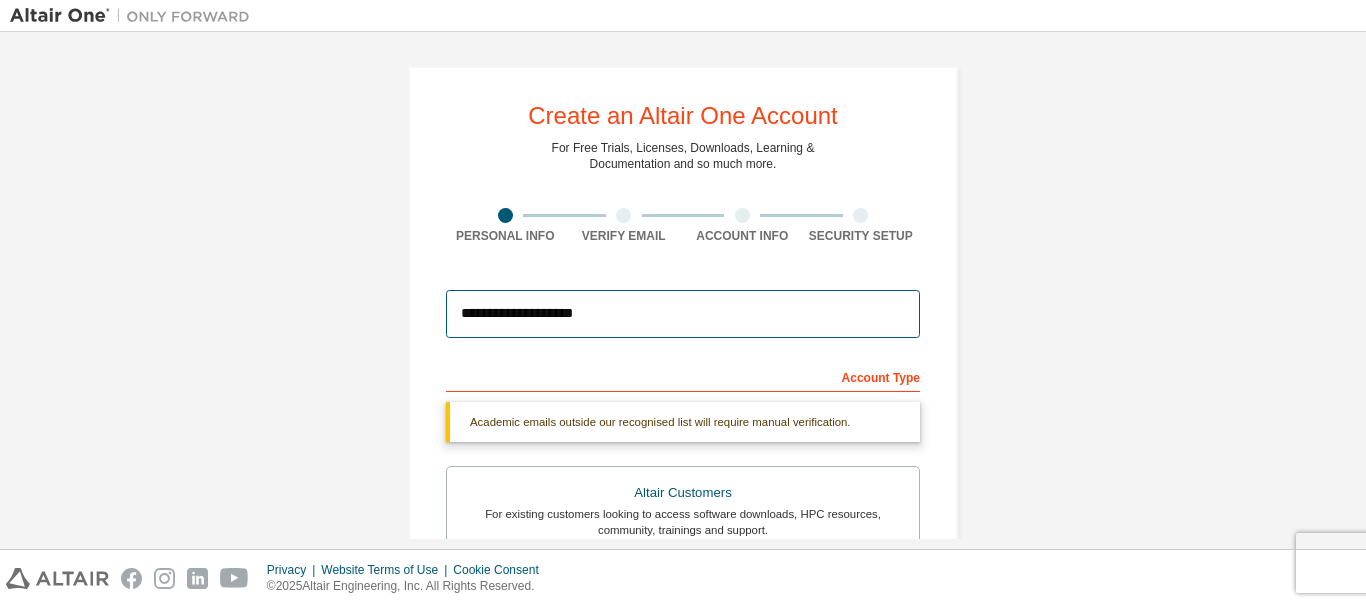click on "**********" at bounding box center [683, 314] 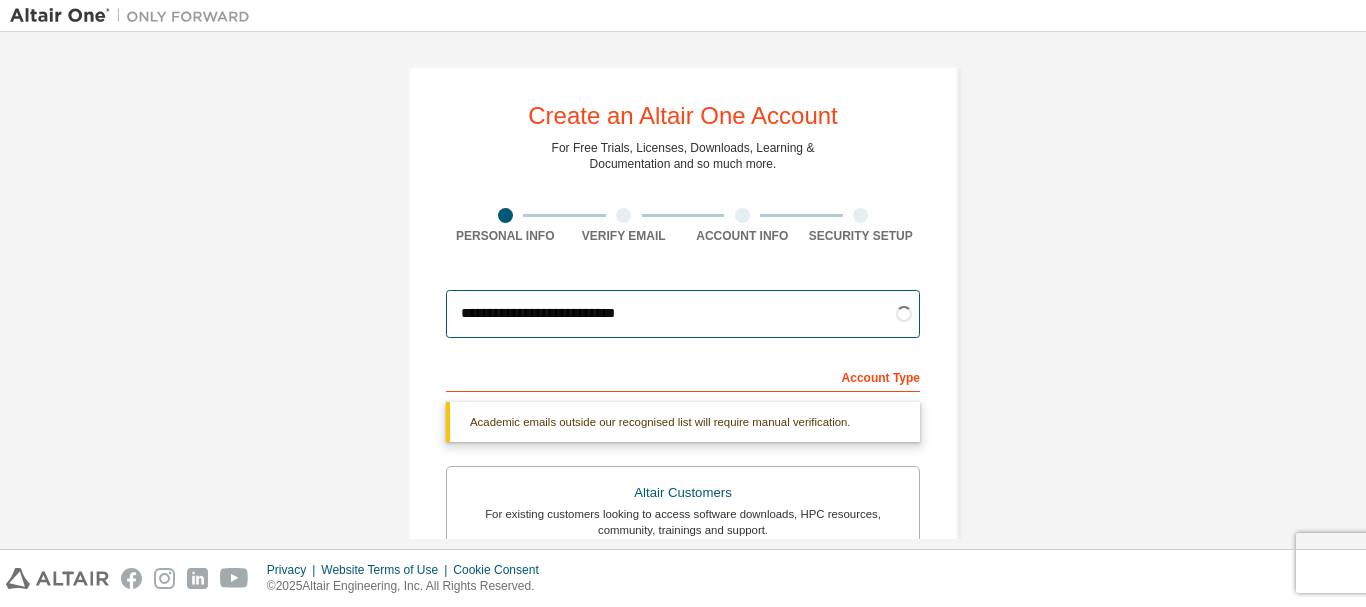 type on "**********" 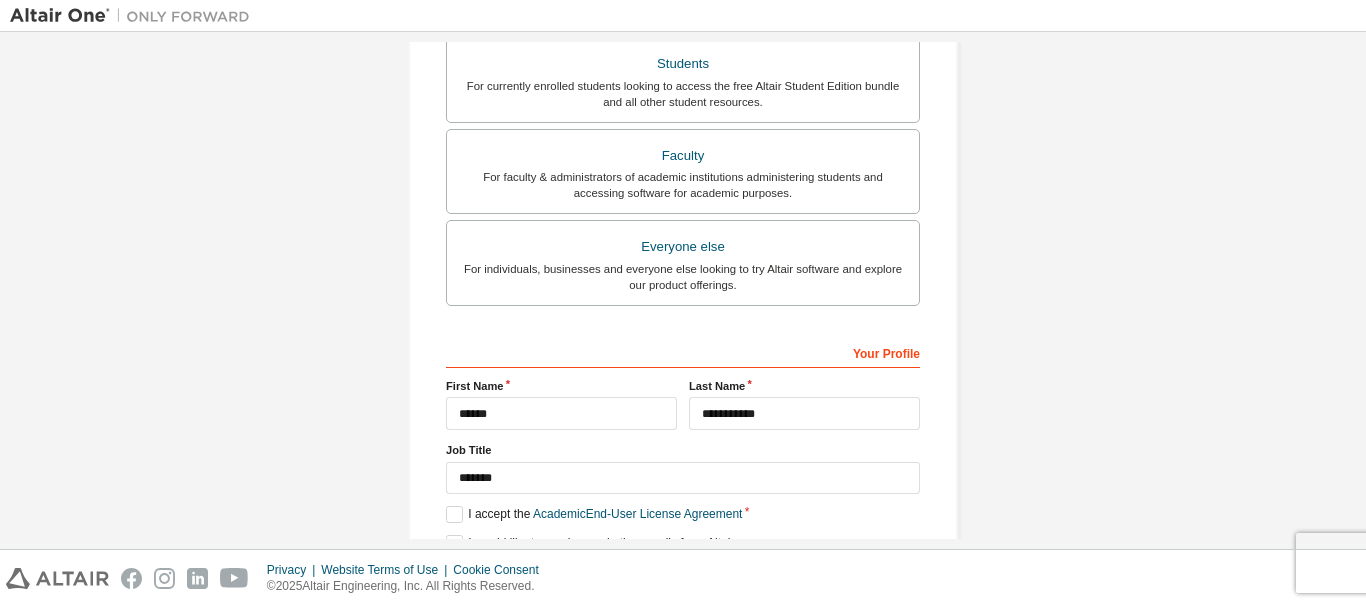 scroll, scrollTop: 562, scrollLeft: 0, axis: vertical 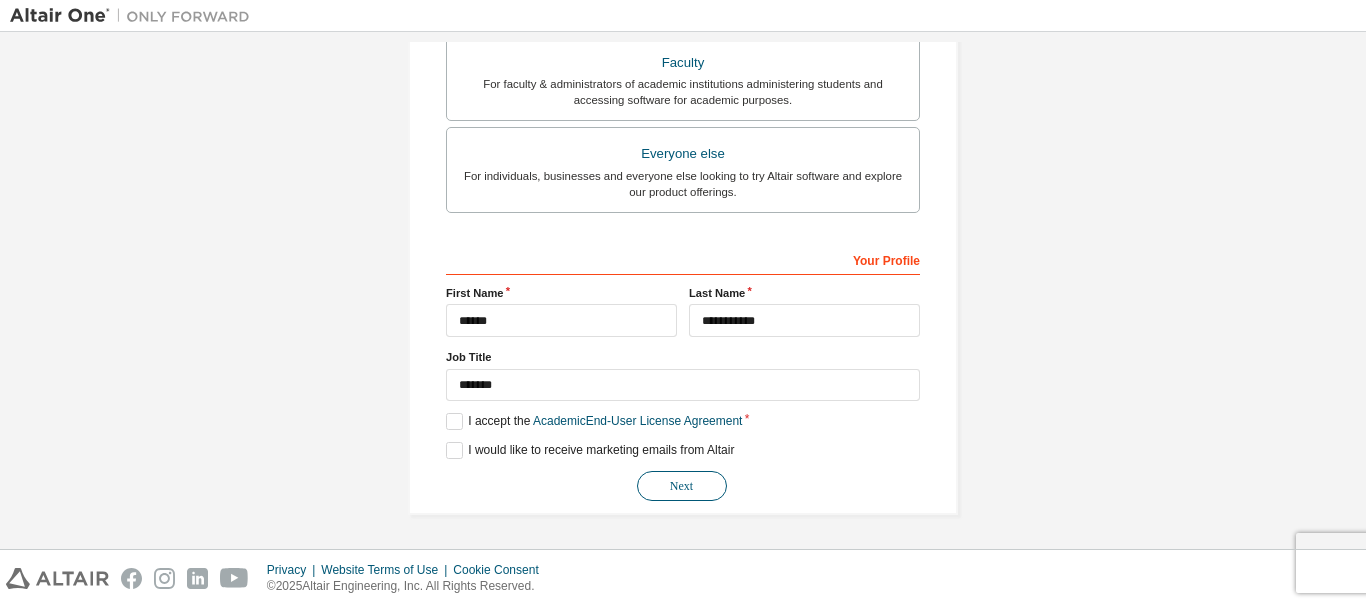 click on "Next" at bounding box center (682, 486) 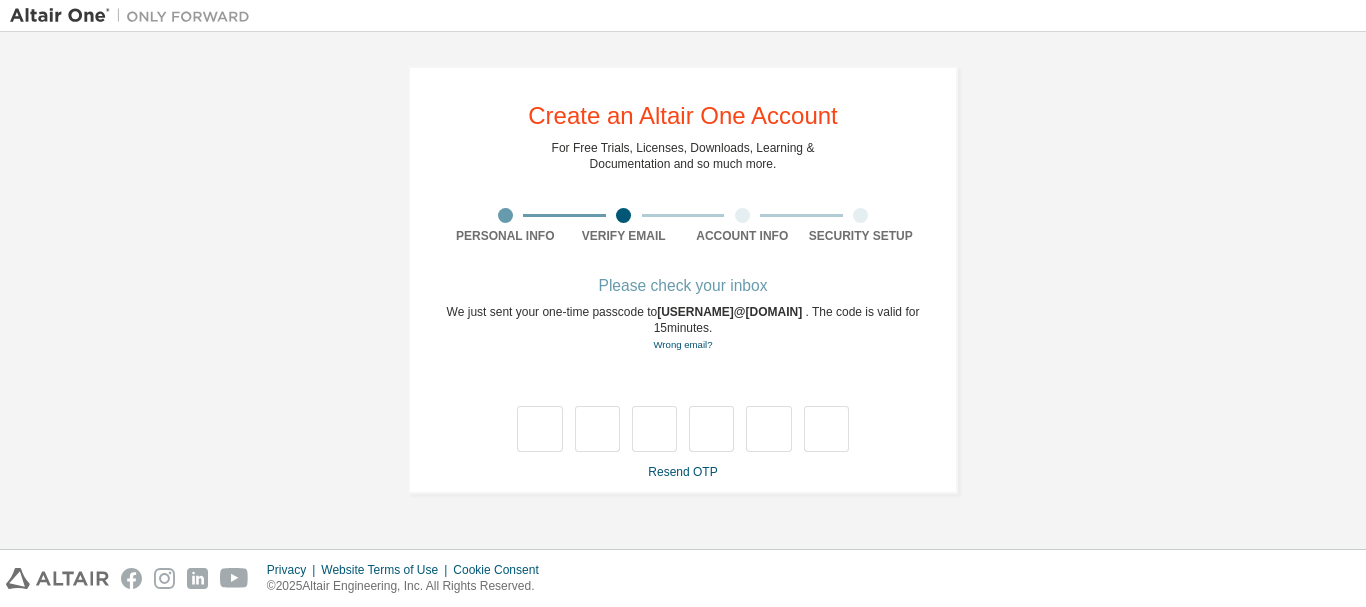 scroll, scrollTop: 0, scrollLeft: 0, axis: both 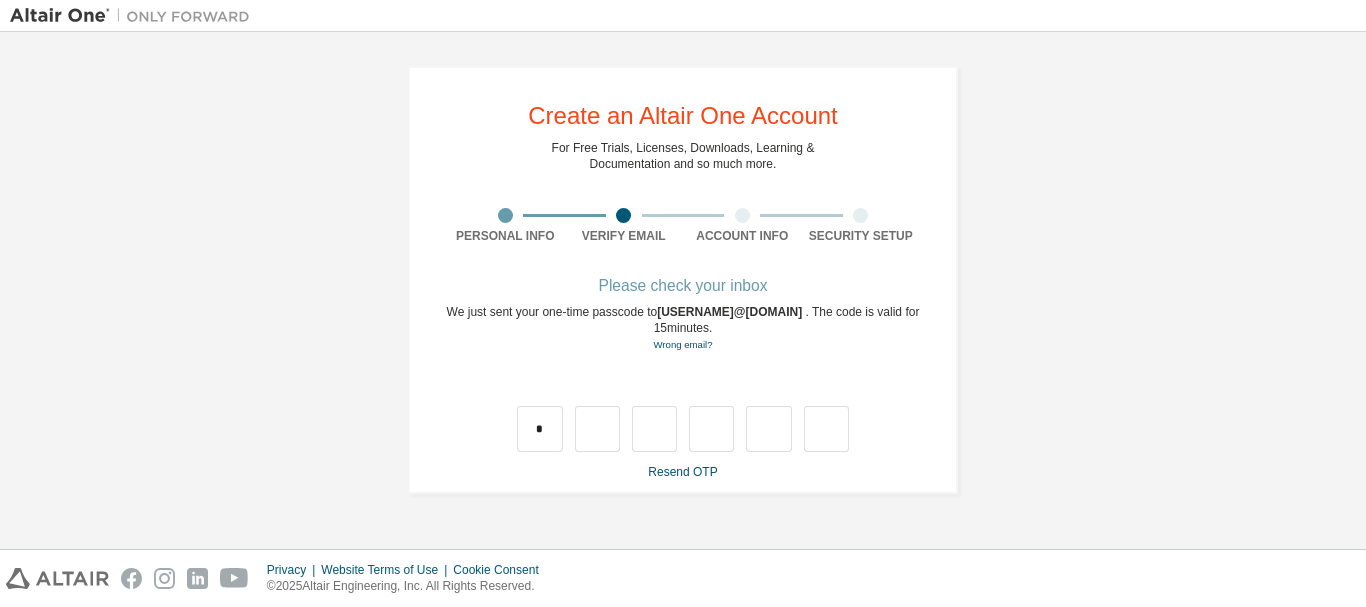 type on "*" 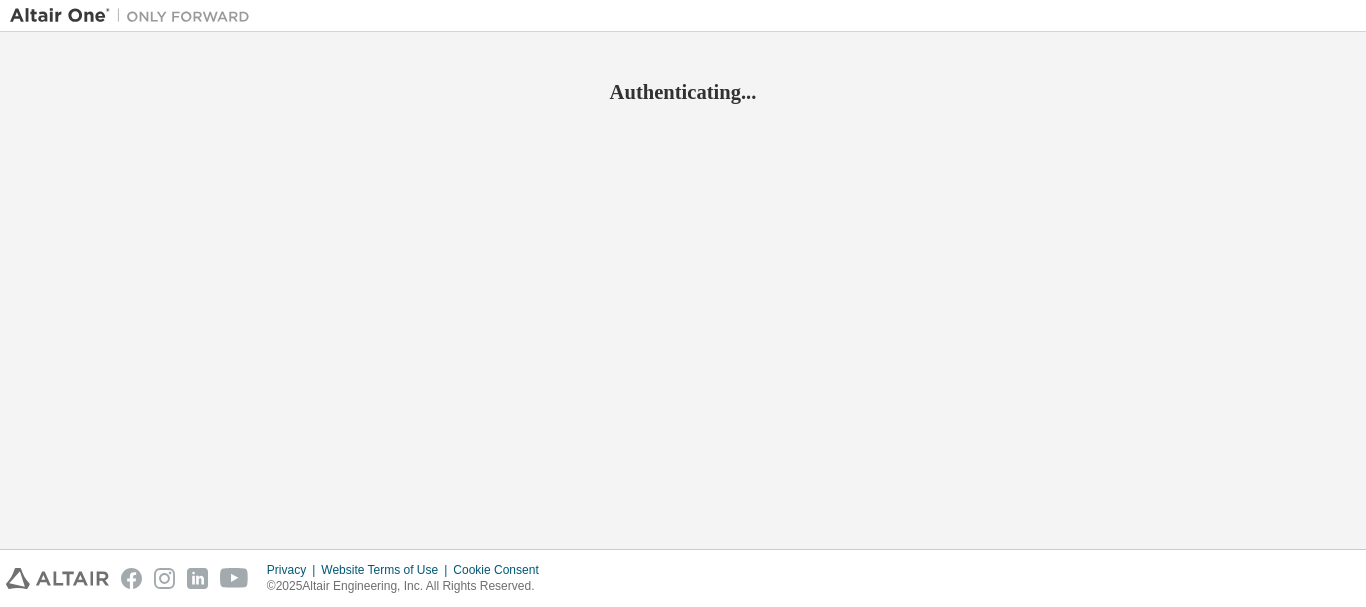 scroll, scrollTop: 0, scrollLeft: 0, axis: both 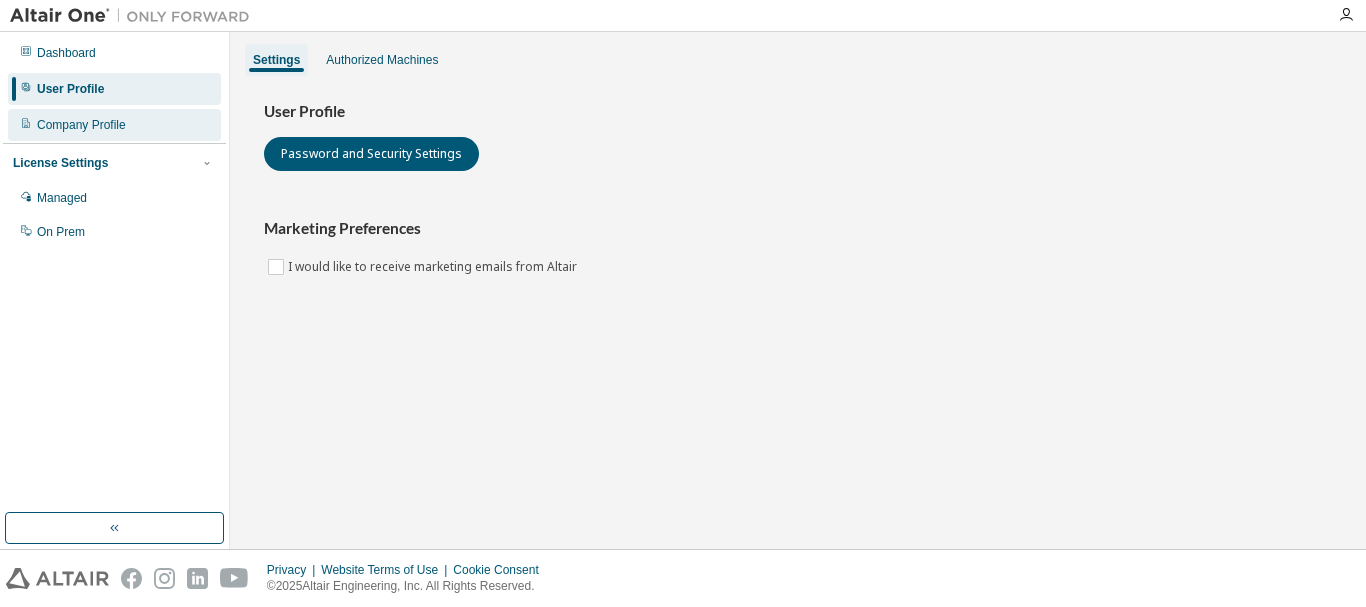 click on "Company Profile" at bounding box center [114, 125] 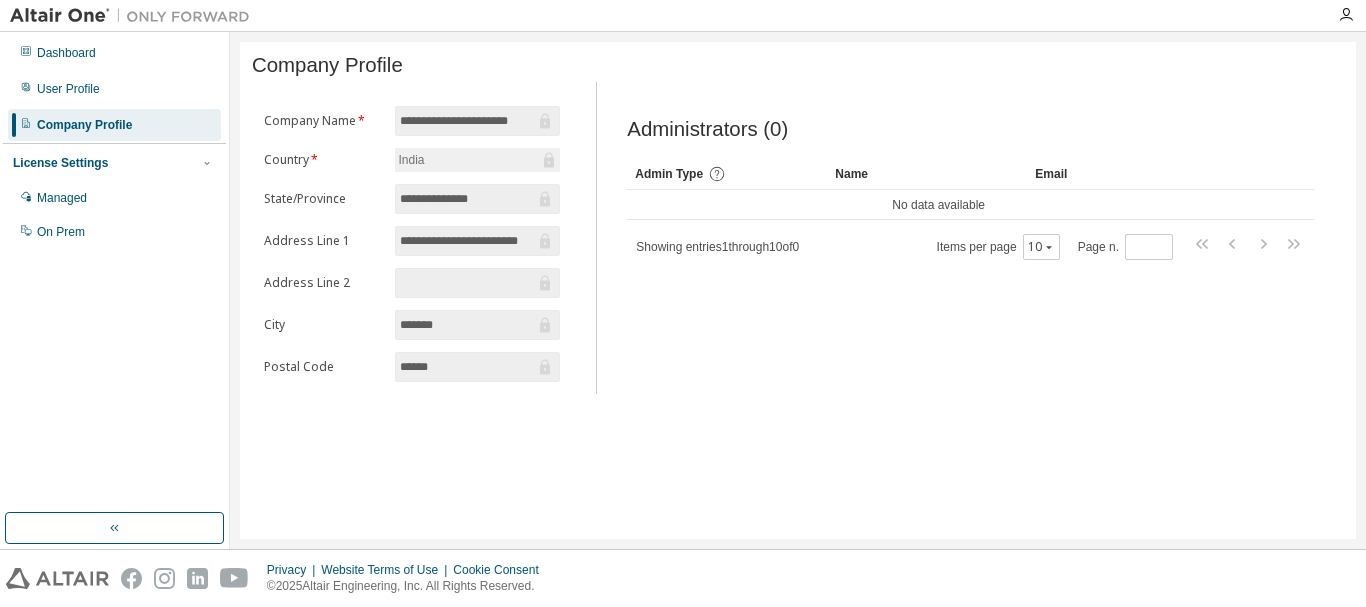 click 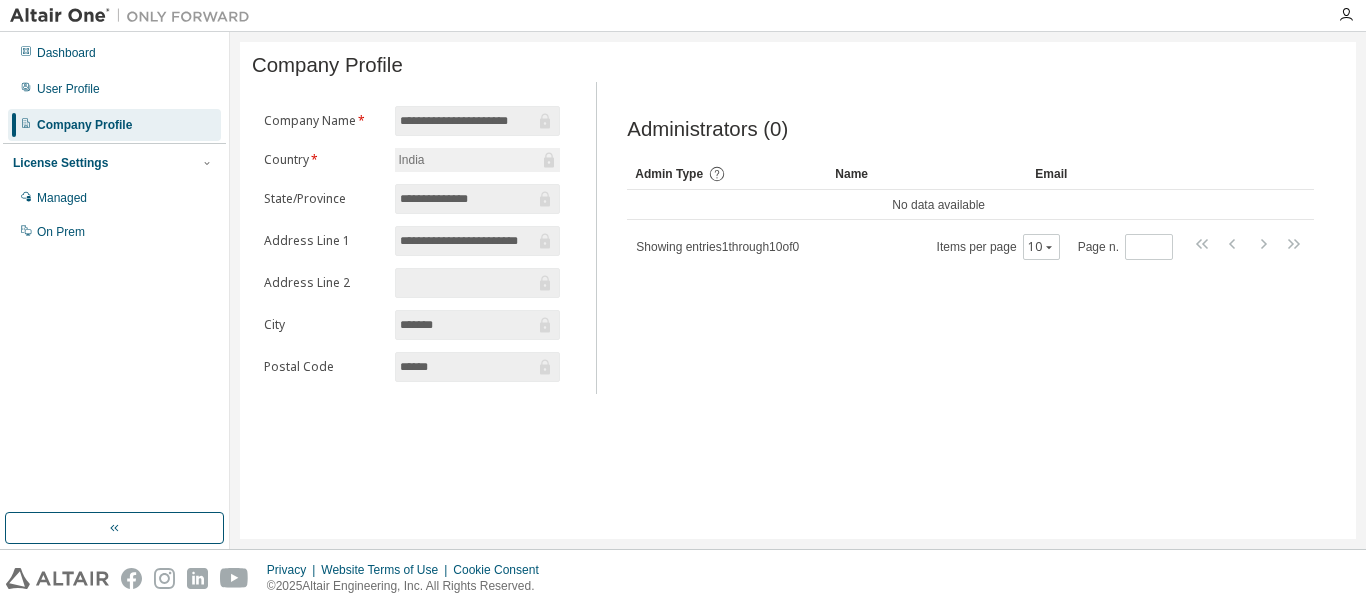click on "**********" at bounding box center [468, 121] 